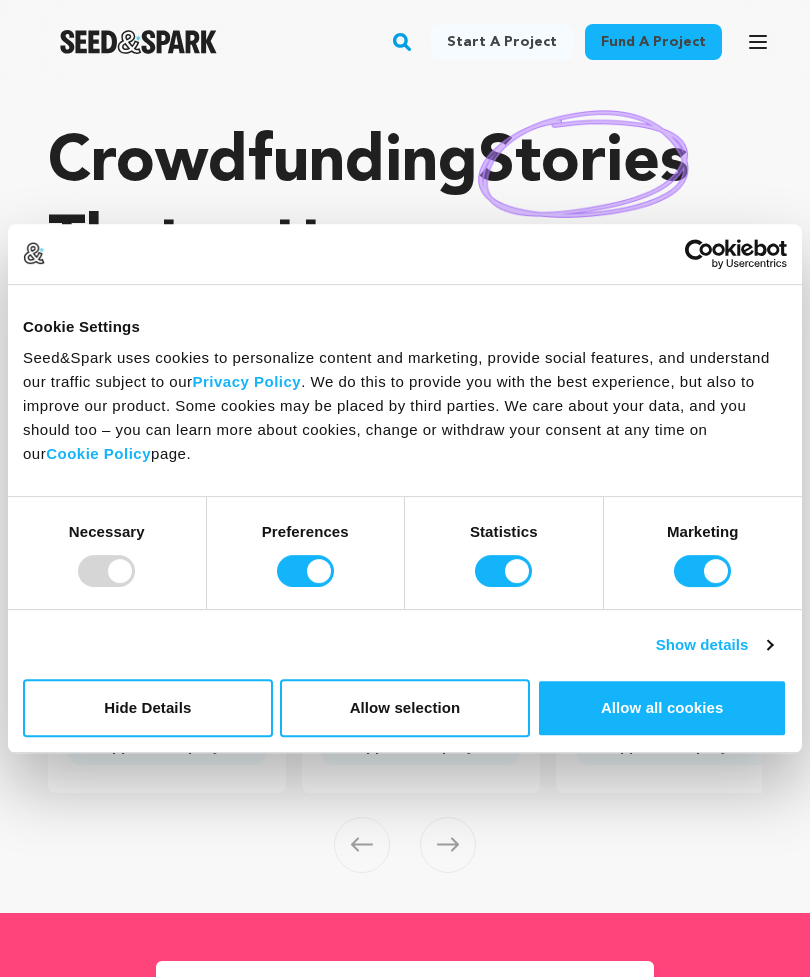 scroll, scrollTop: 0, scrollLeft: 0, axis: both 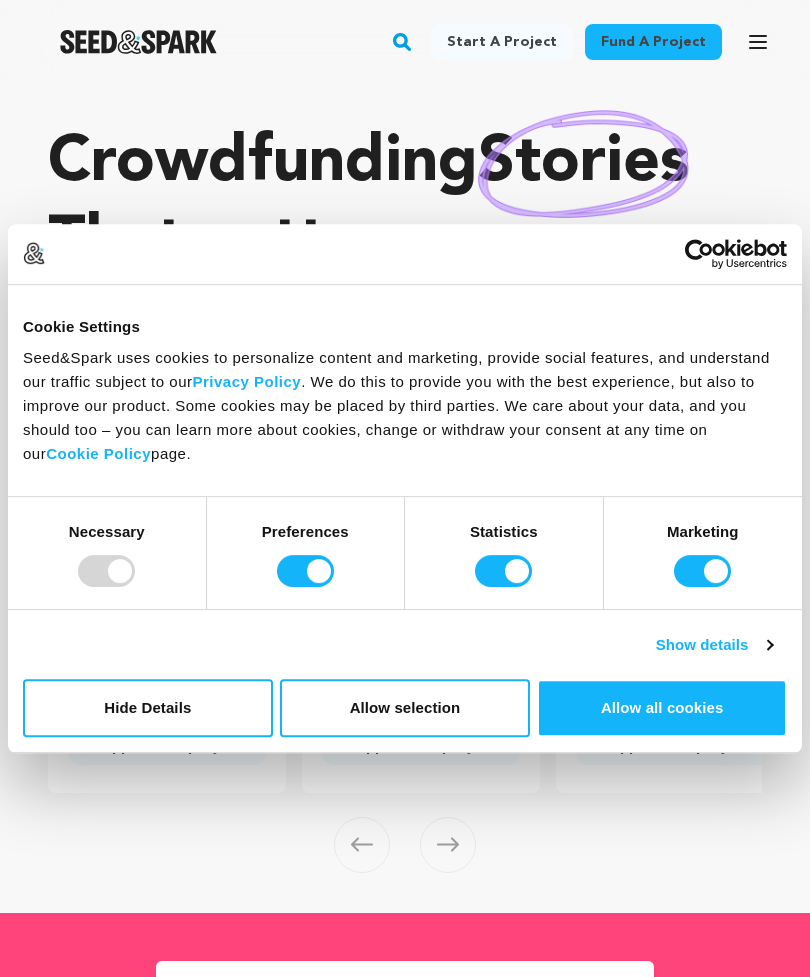 click 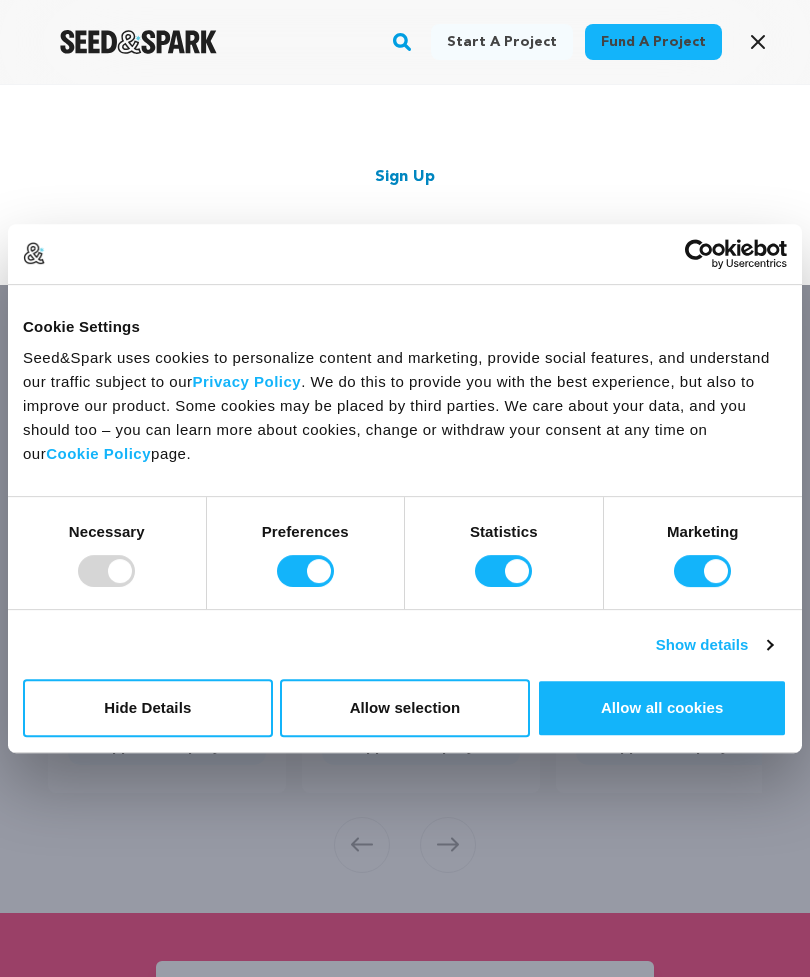 click on "Allow all cookies" at bounding box center (662, 708) 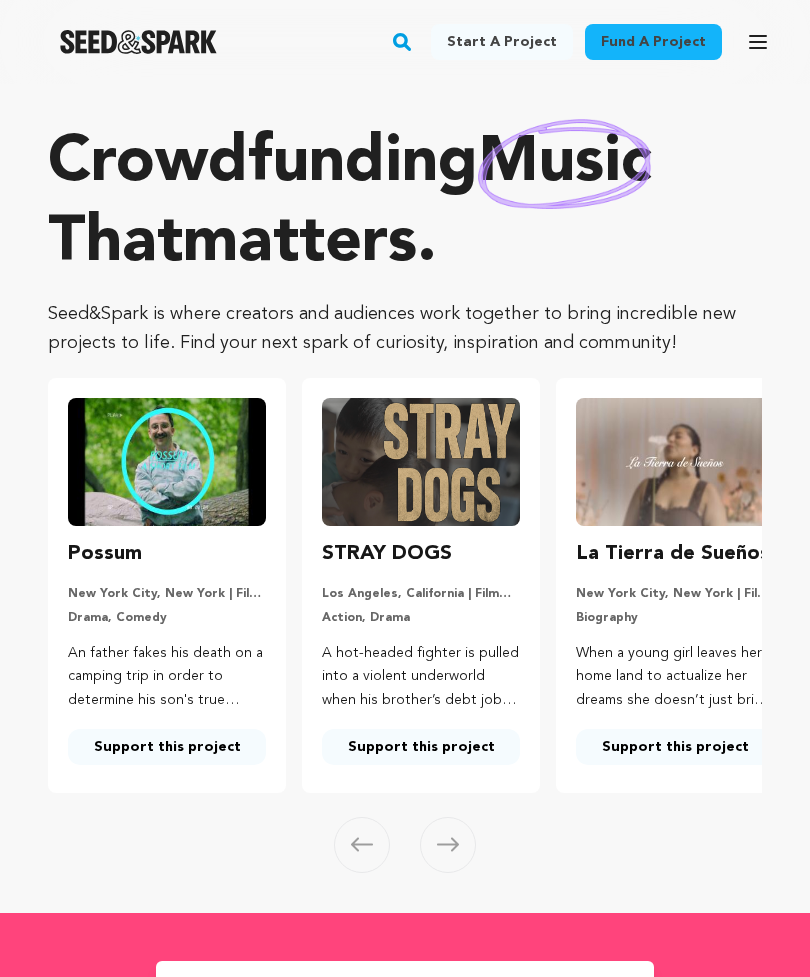 click 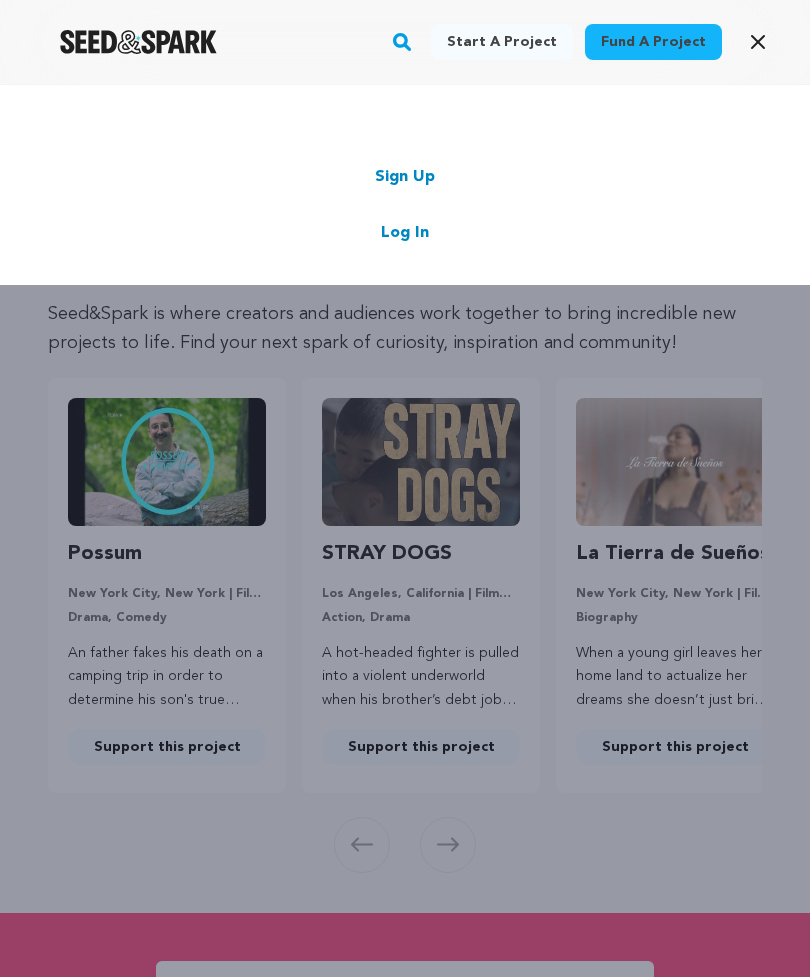 click on "Log In" at bounding box center (405, 233) 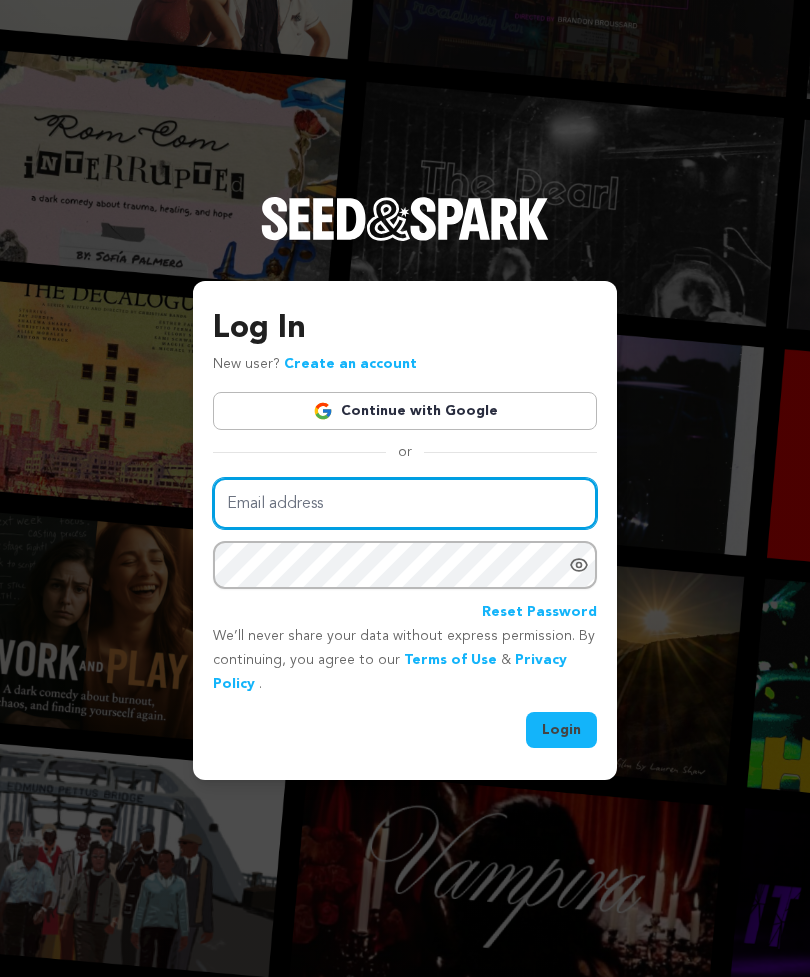 scroll, scrollTop: 0, scrollLeft: 0, axis: both 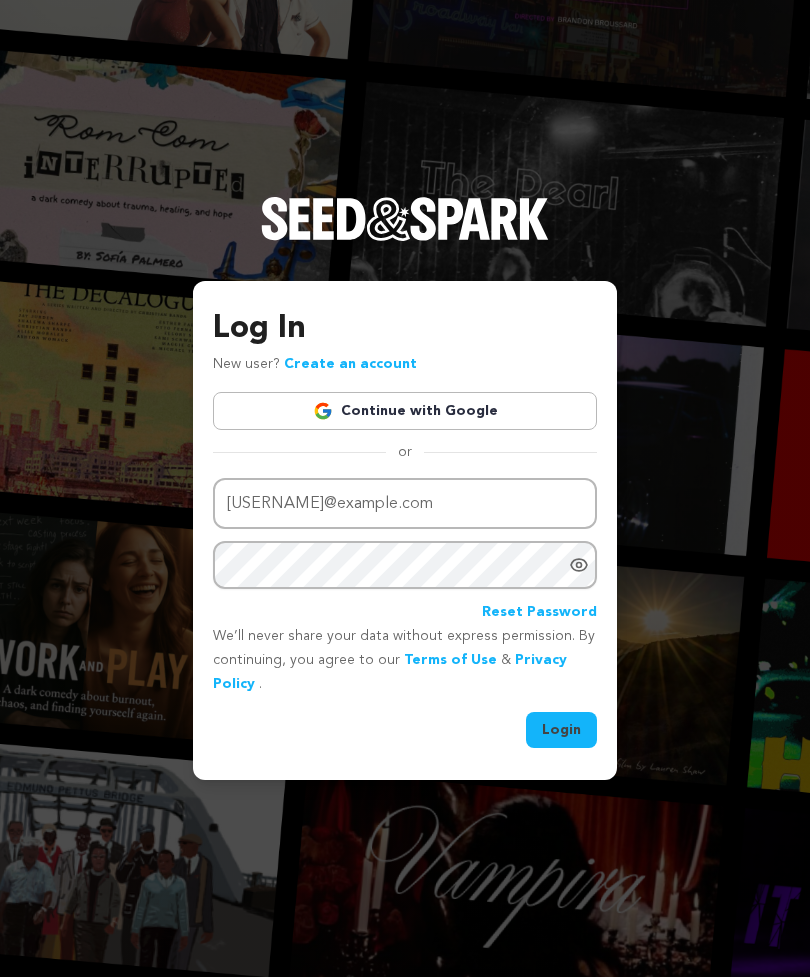 click on "Login" at bounding box center (561, 730) 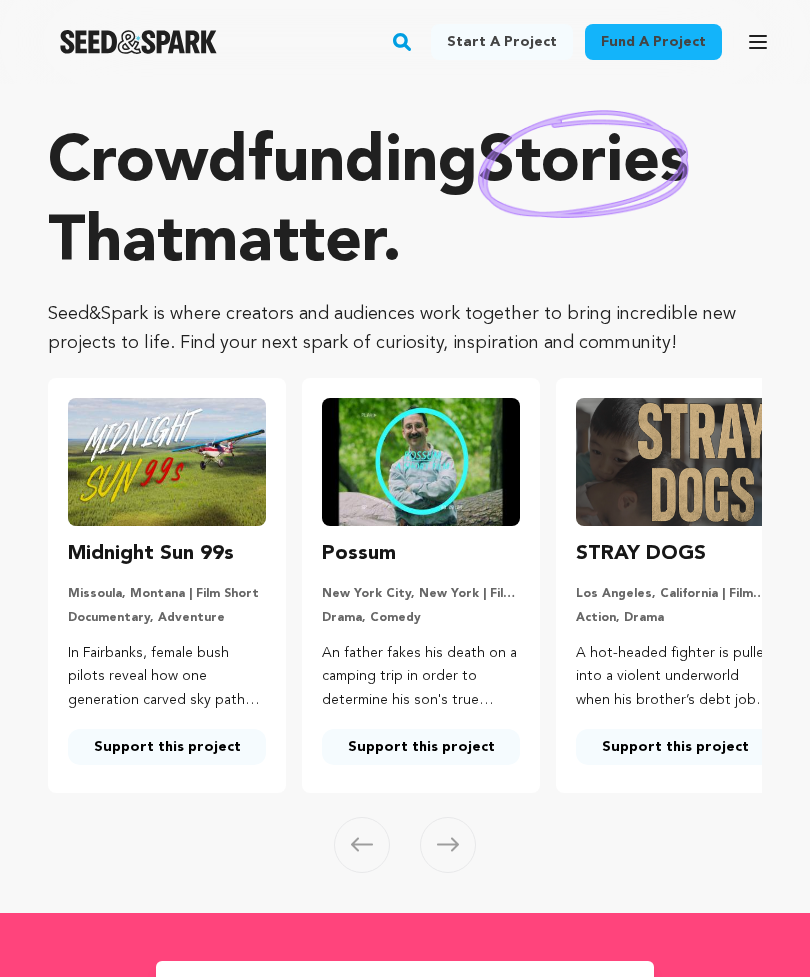 scroll, scrollTop: 0, scrollLeft: 0, axis: both 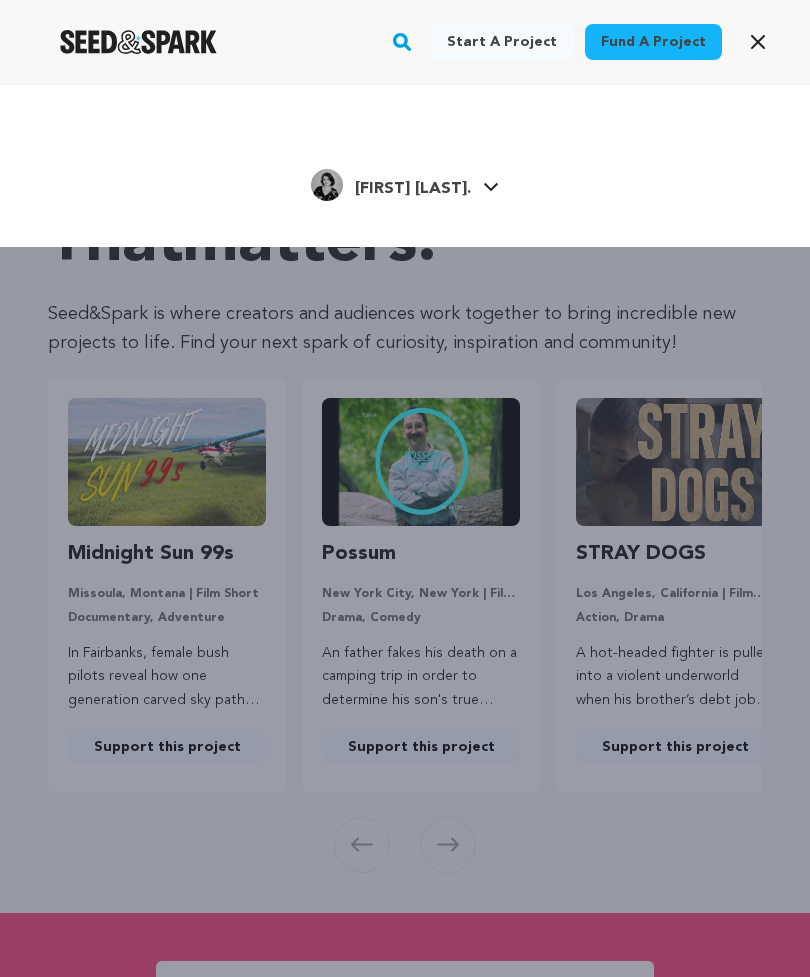 click 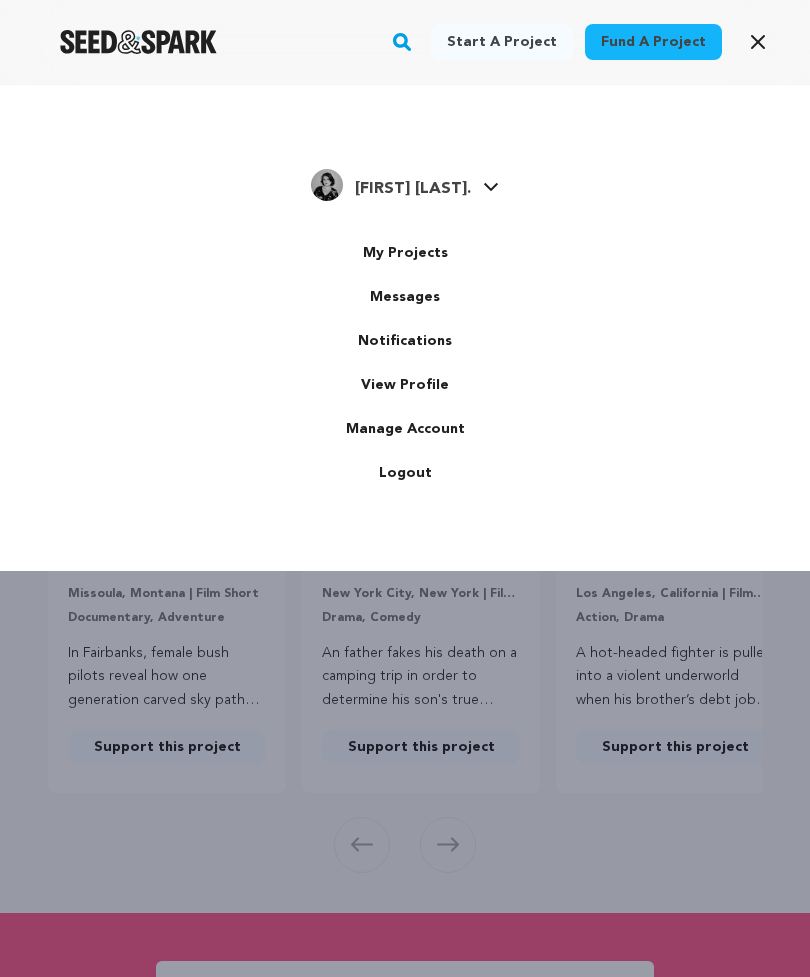 click on "My Projects" at bounding box center (405, 253) 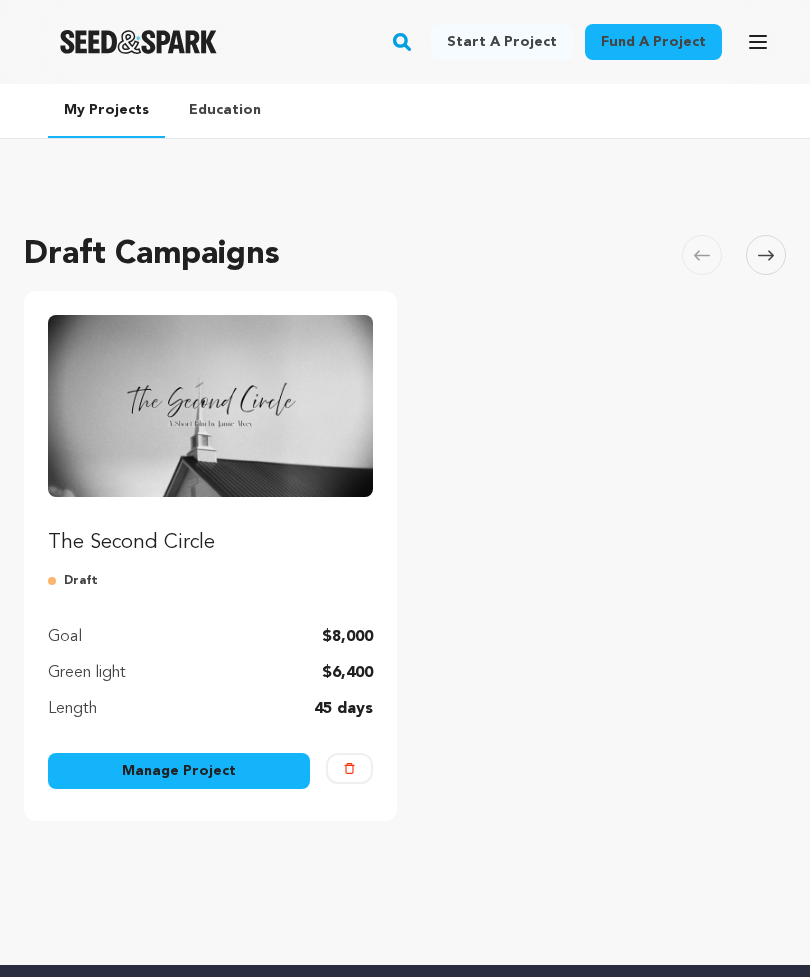 scroll, scrollTop: 0, scrollLeft: 0, axis: both 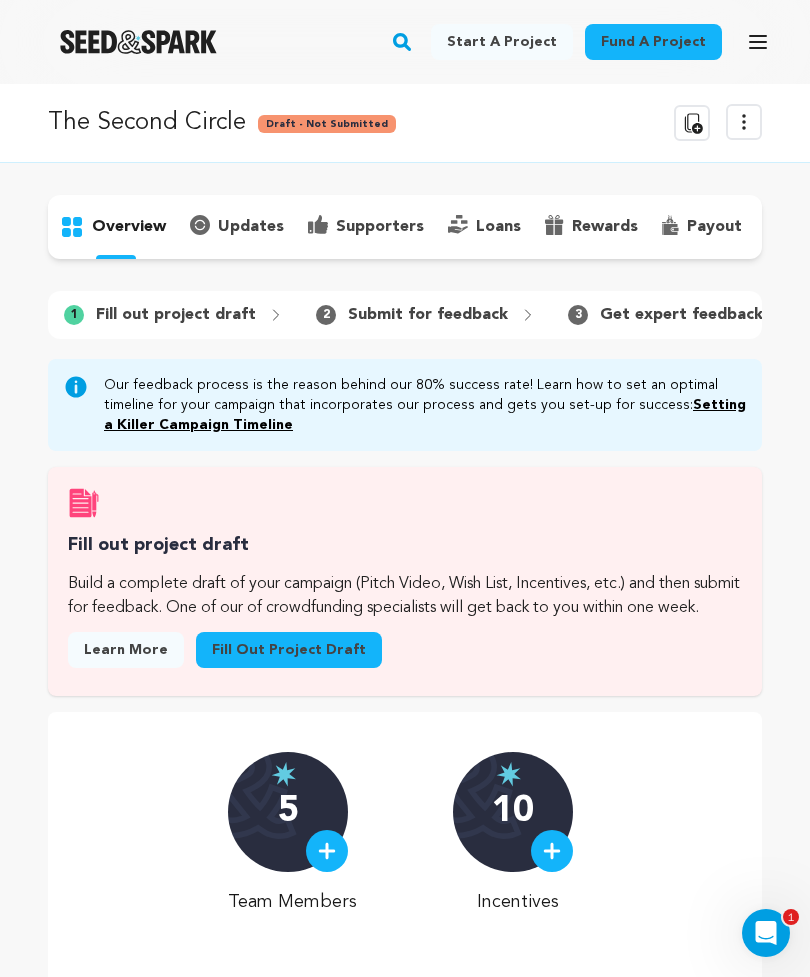 click on "updates" at bounding box center (251, 227) 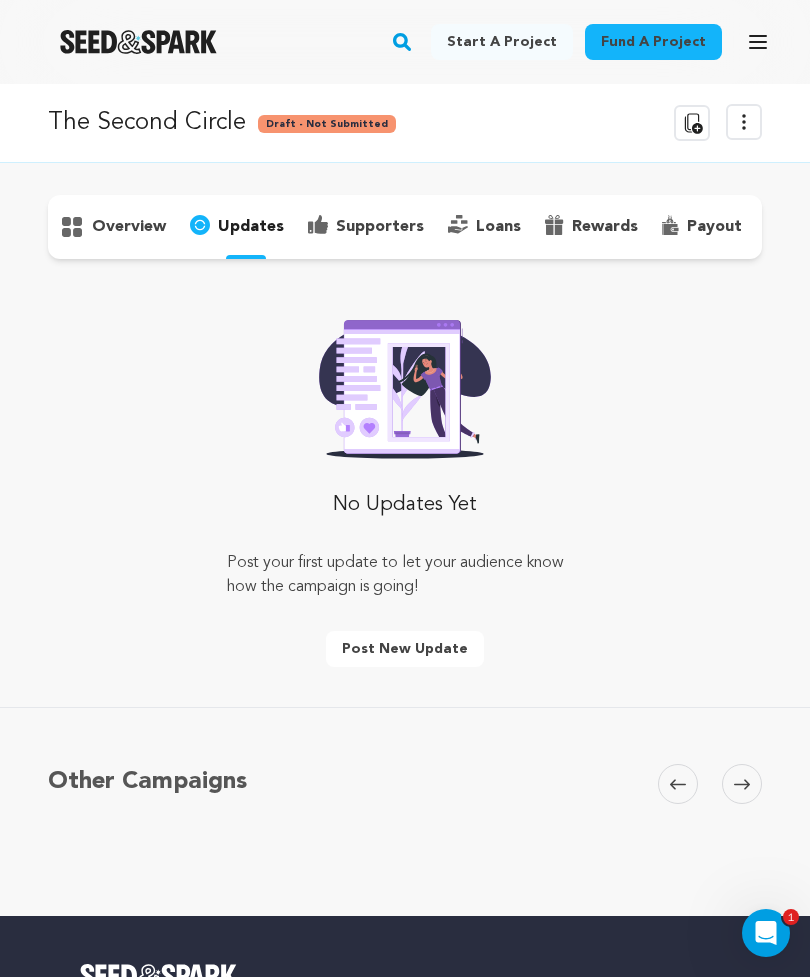 click on "supporters" at bounding box center (380, 227) 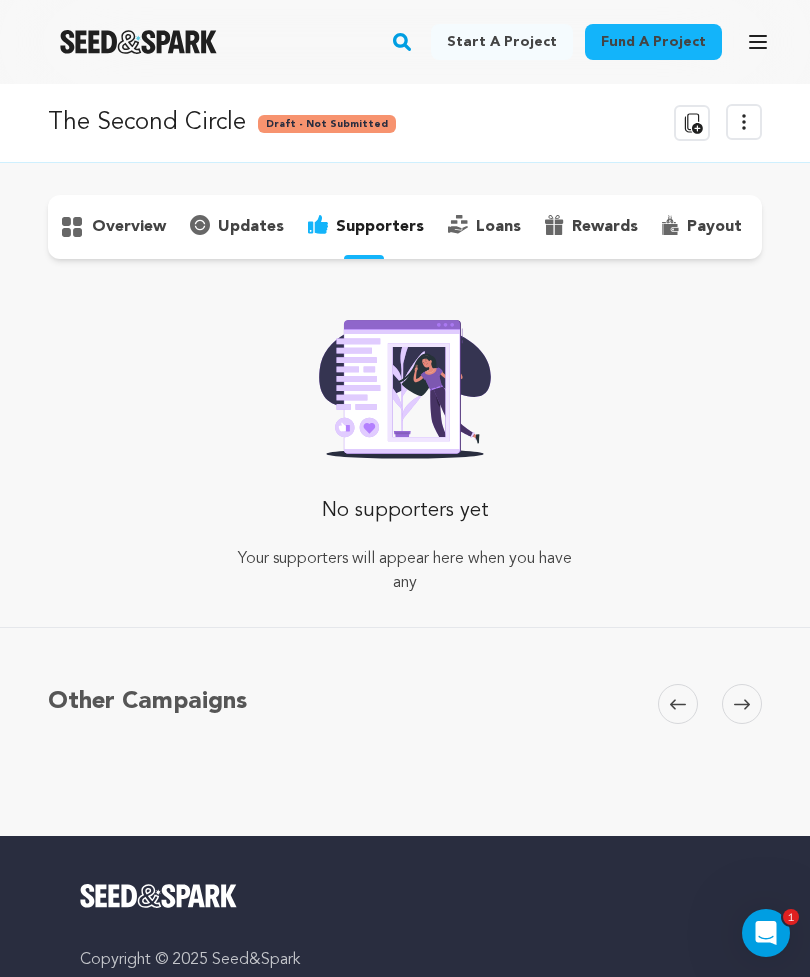 click on "overview" at bounding box center [113, 227] 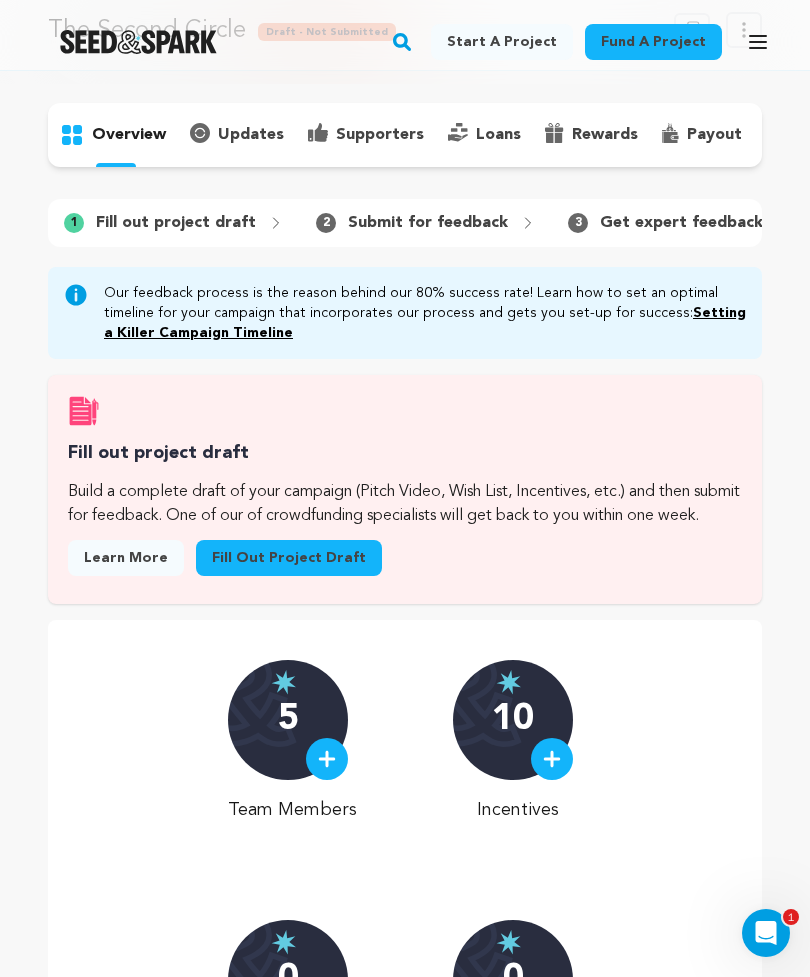scroll, scrollTop: 90, scrollLeft: 0, axis: vertical 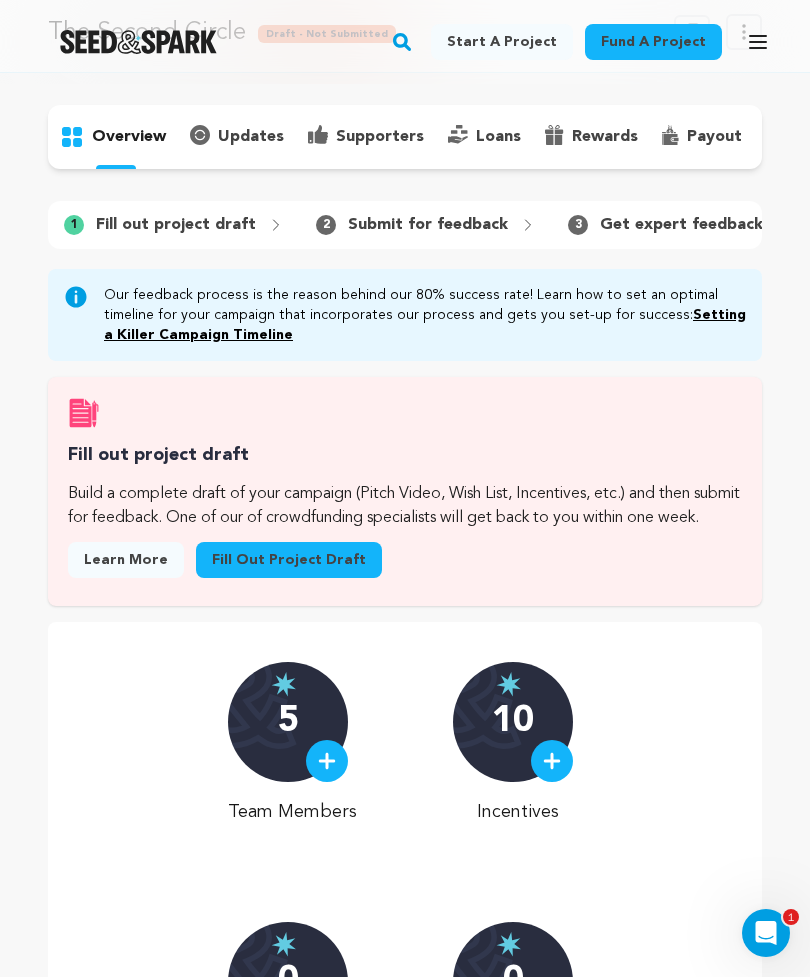 click on "Fill out project draft" at bounding box center (289, 560) 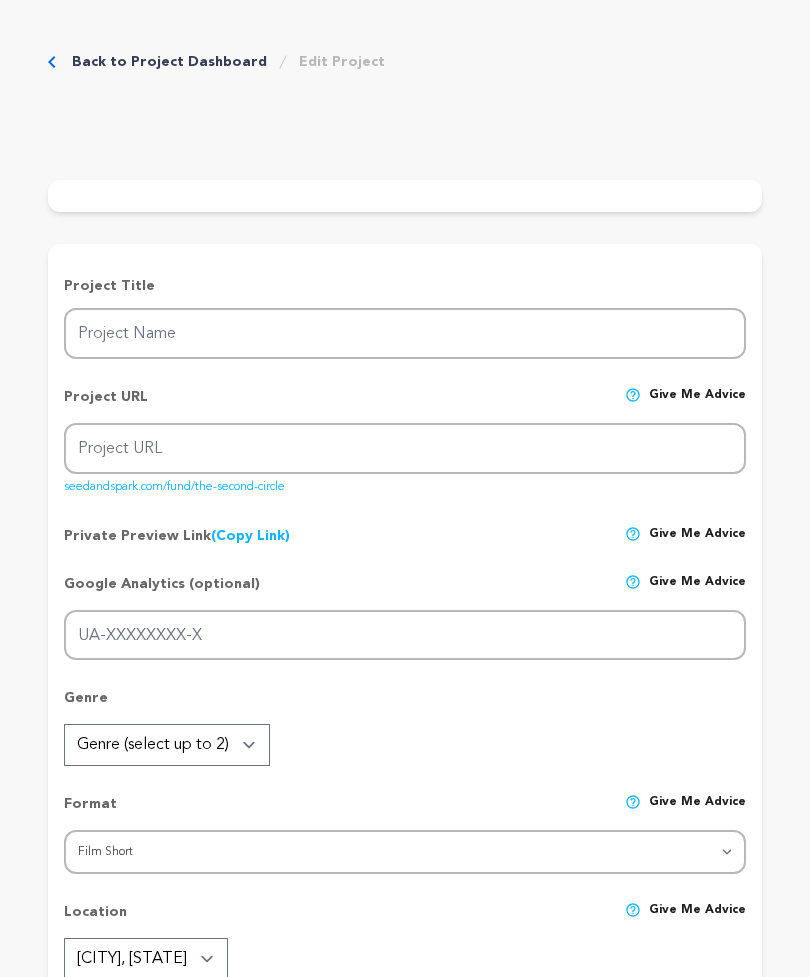 scroll, scrollTop: 0, scrollLeft: 0, axis: both 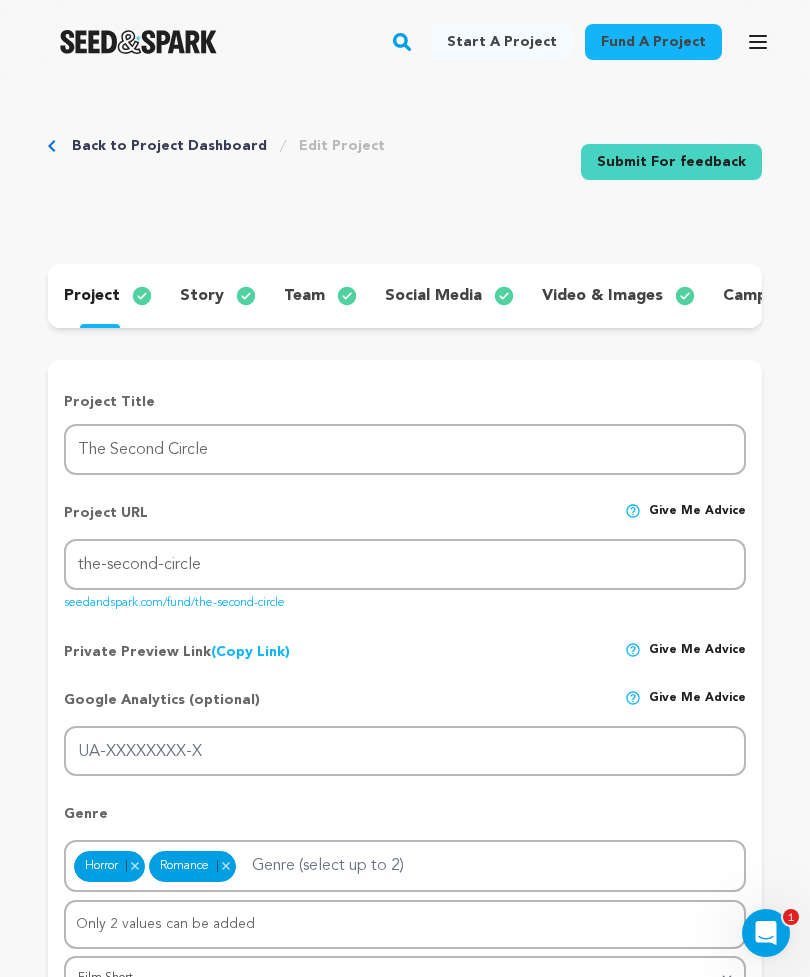 click on "video & images" at bounding box center (602, 296) 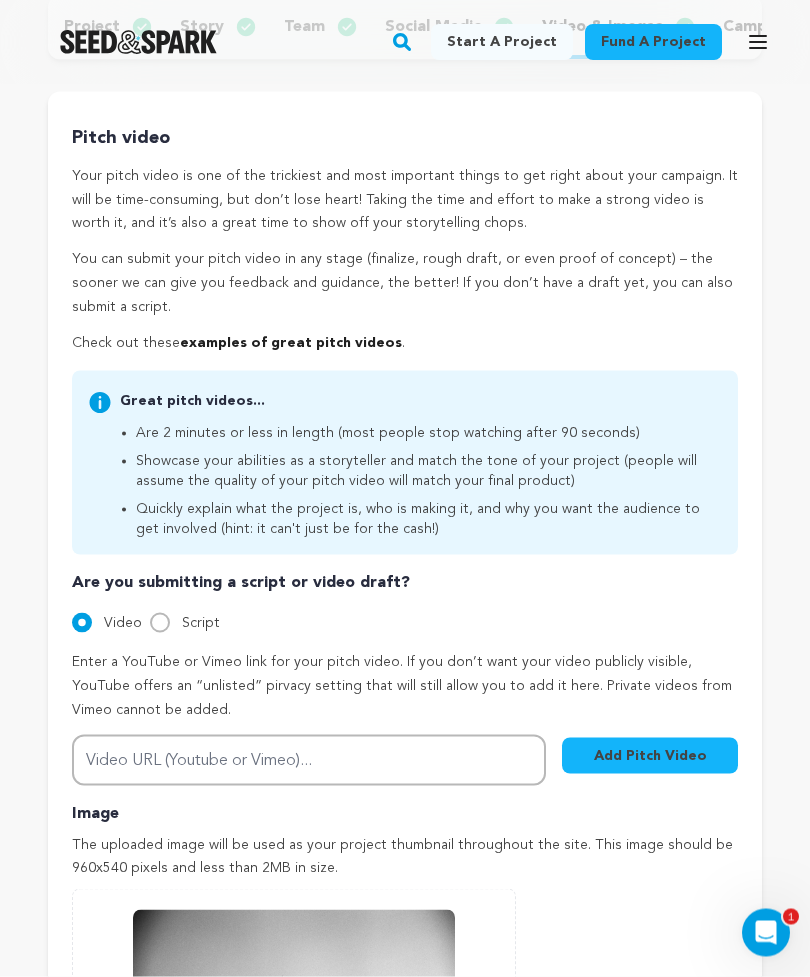 scroll, scrollTop: 267, scrollLeft: 0, axis: vertical 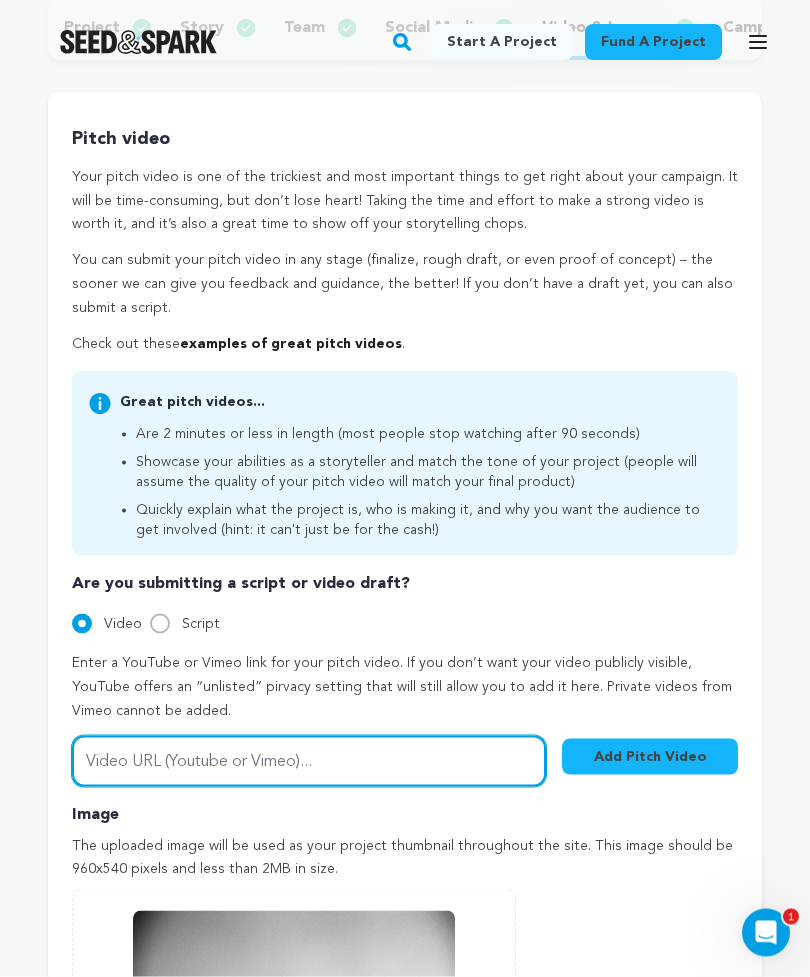click on "Video URL (Youtube or Vimeo)..." at bounding box center (309, 761) 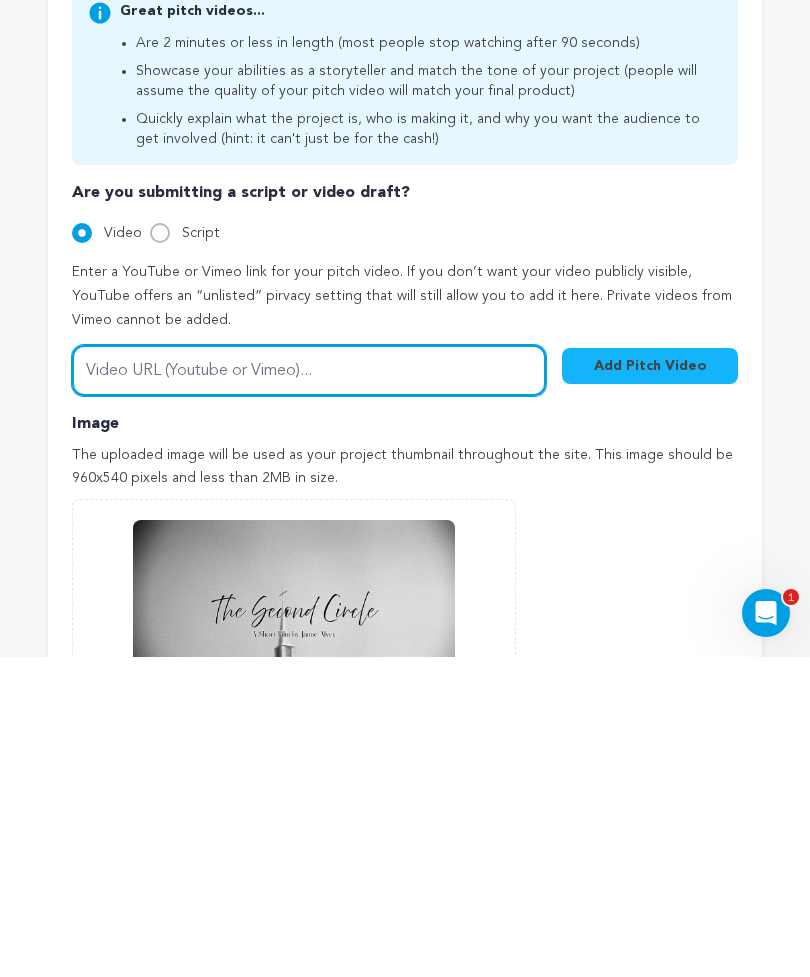 click on "Video URL (Youtube or Vimeo)..." at bounding box center [309, 690] 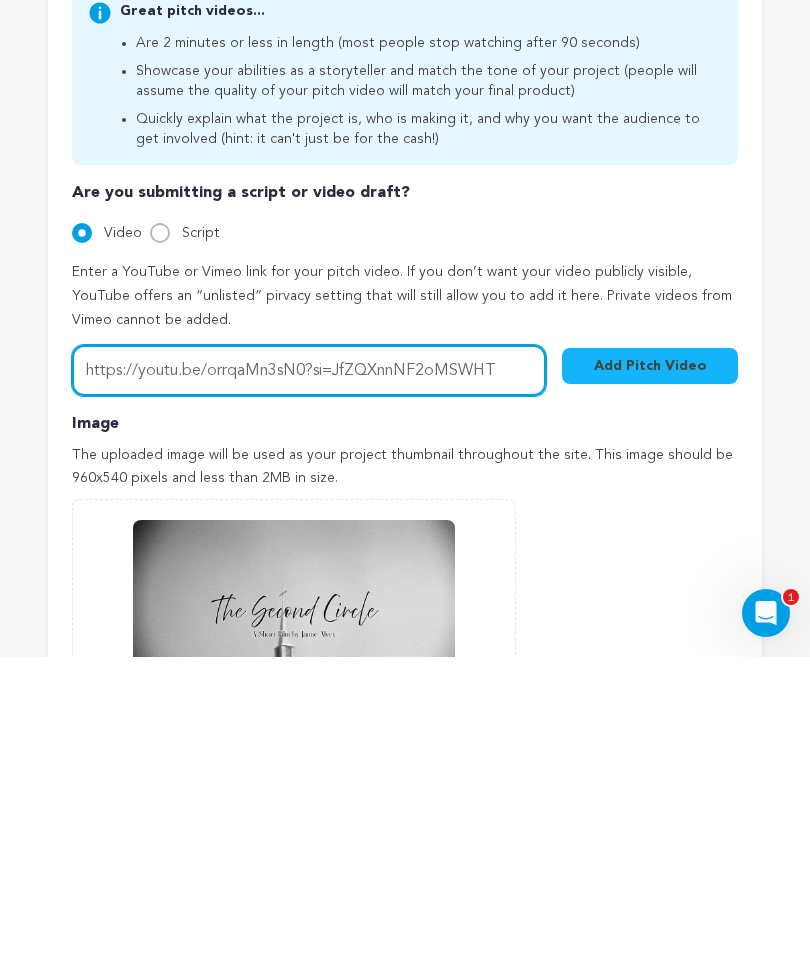type on "https://youtu.be/orrqaMn3sN0?si=JfZQXnnNF2oMSWHT" 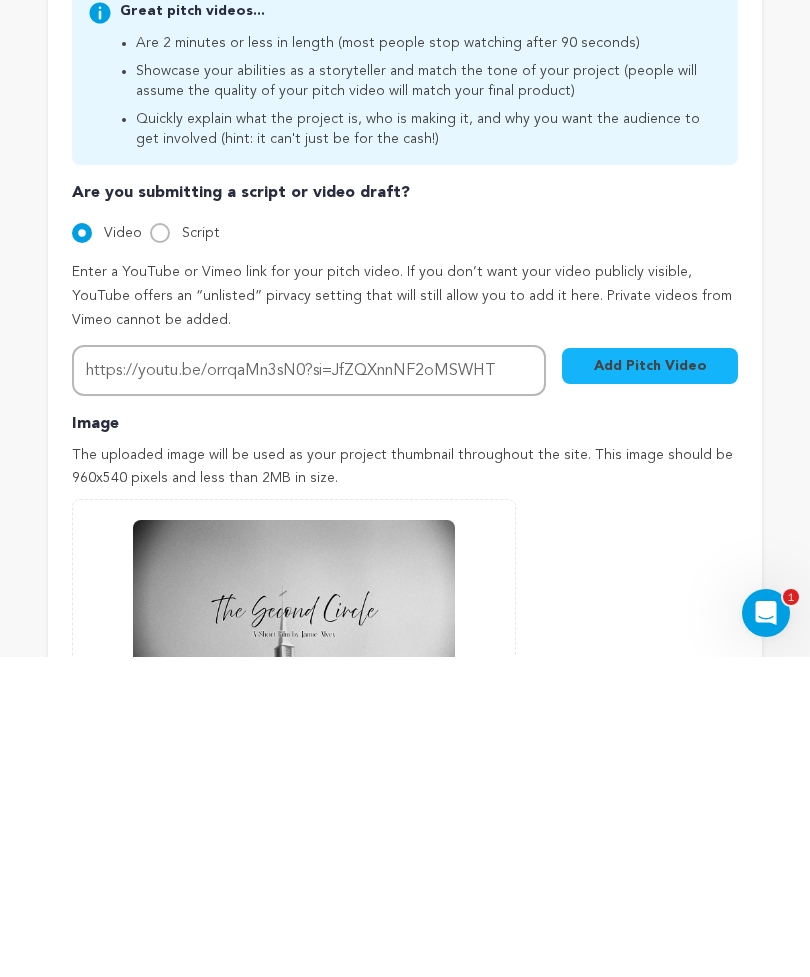 click on "Add Pitch Video" at bounding box center [650, 686] 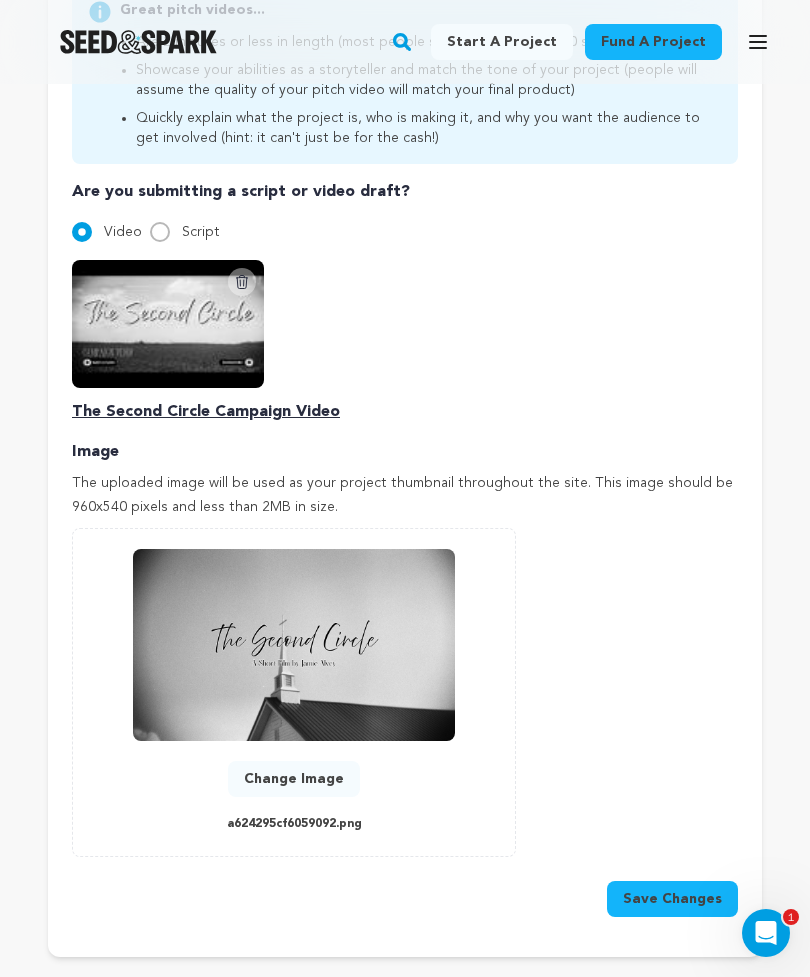 click on "Save Changes" at bounding box center [672, 899] 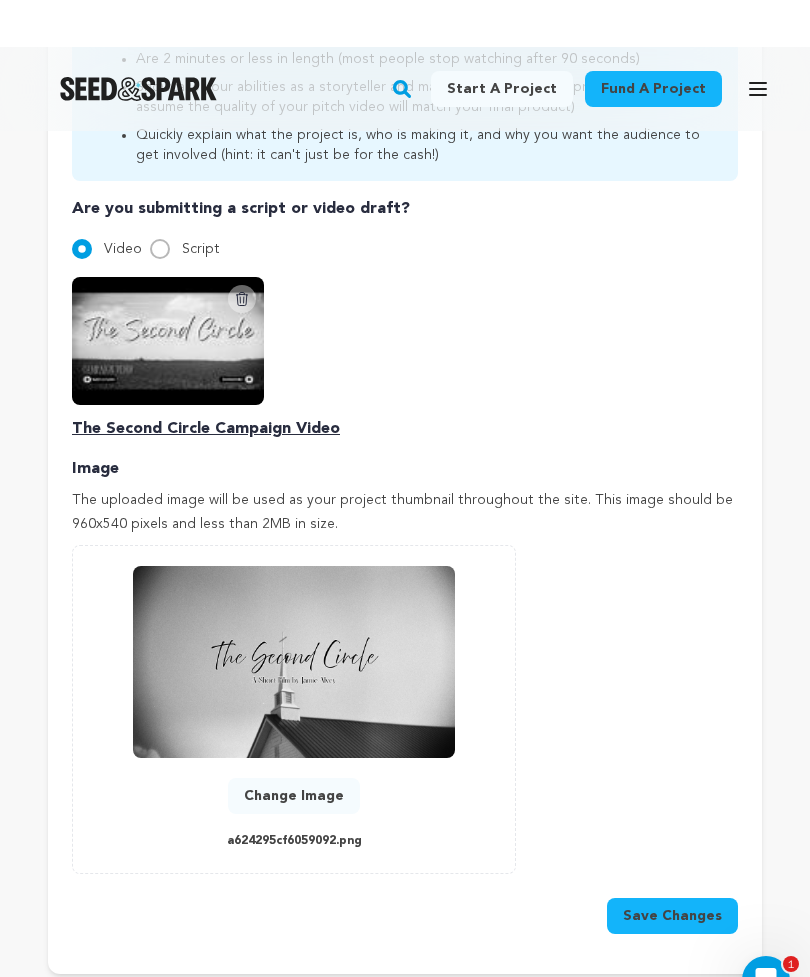 scroll, scrollTop: 641, scrollLeft: 0, axis: vertical 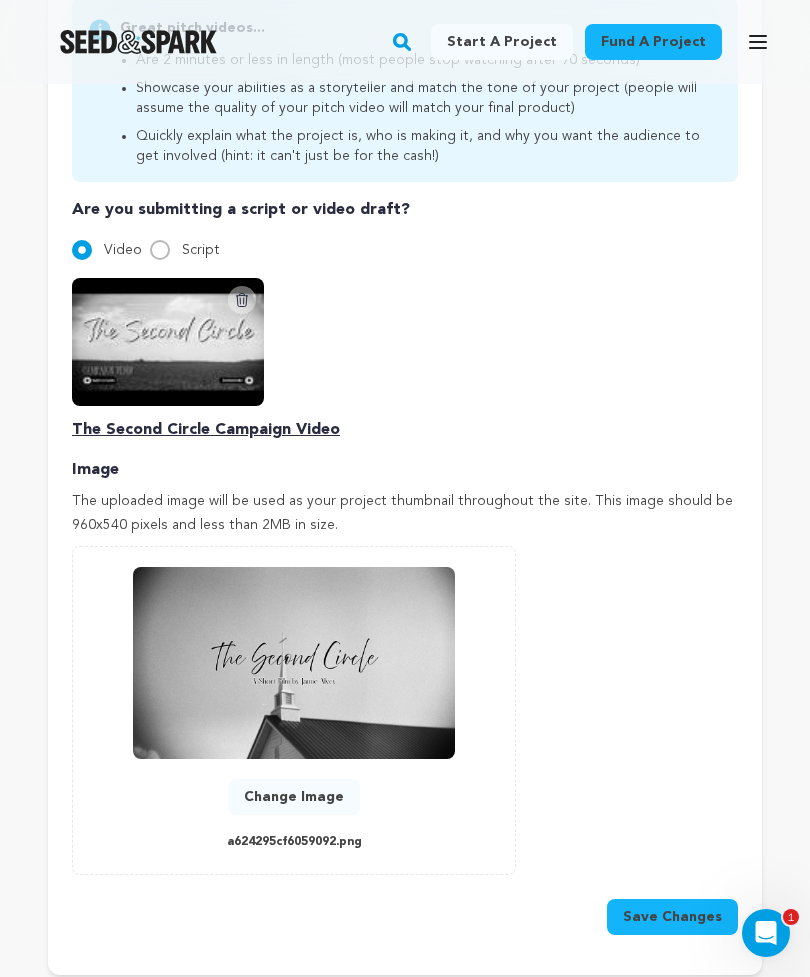 click on "Save Changes" at bounding box center [672, 917] 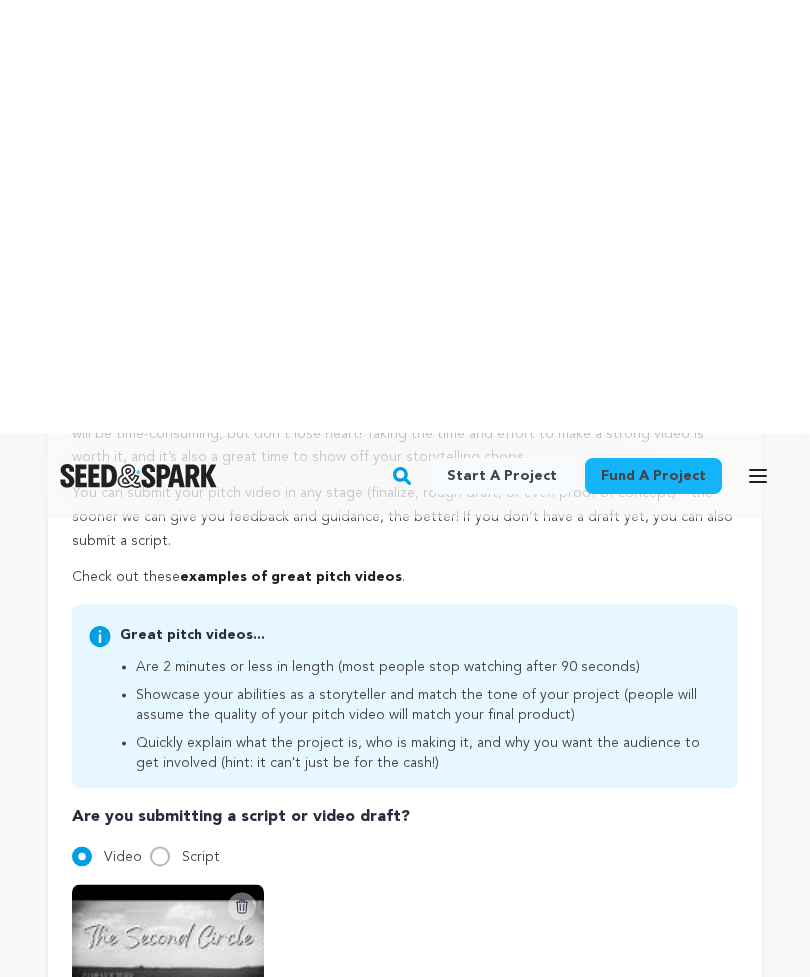 scroll, scrollTop: 0, scrollLeft: 0, axis: both 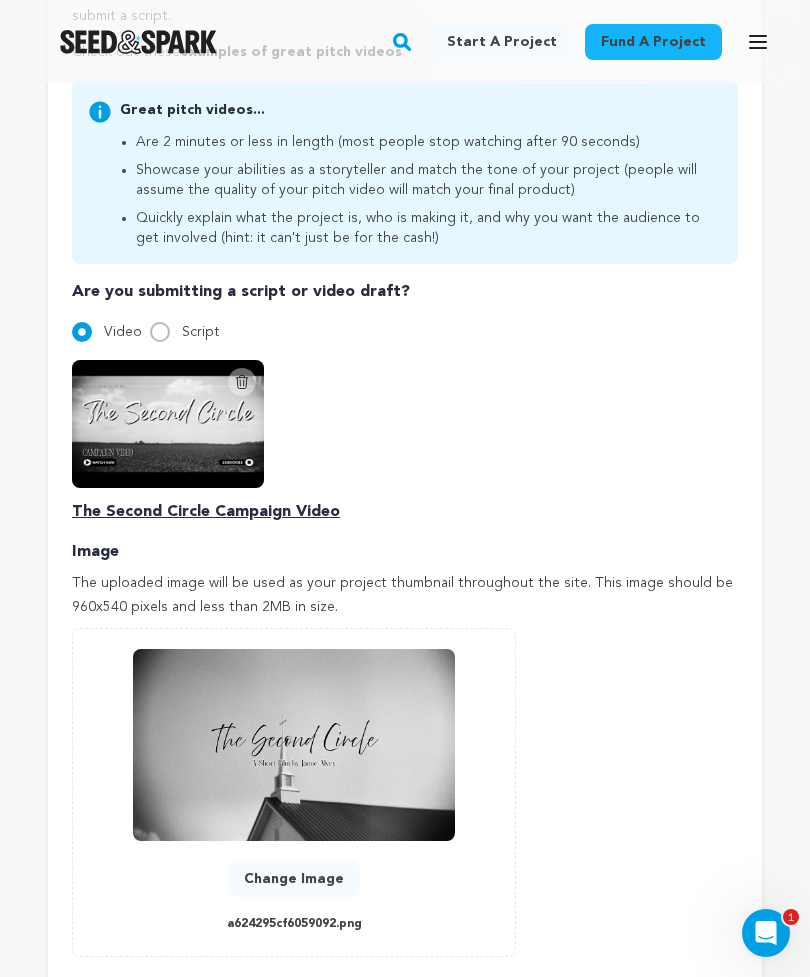 click on "Save Changes" at bounding box center (672, 999) 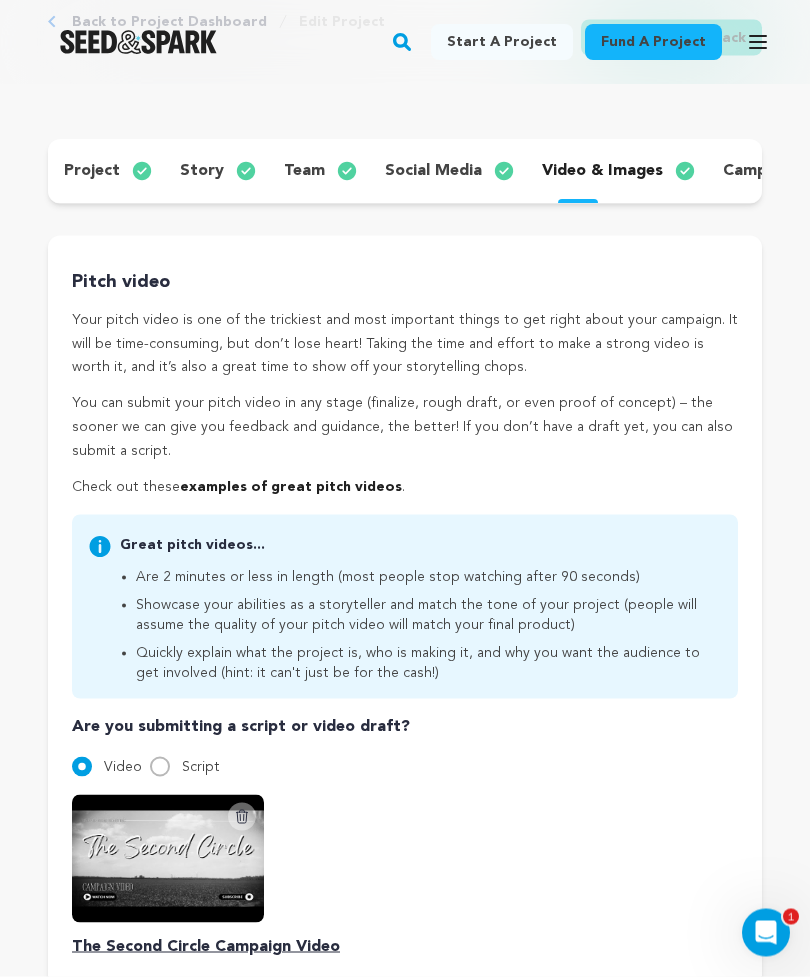 scroll, scrollTop: 0, scrollLeft: 0, axis: both 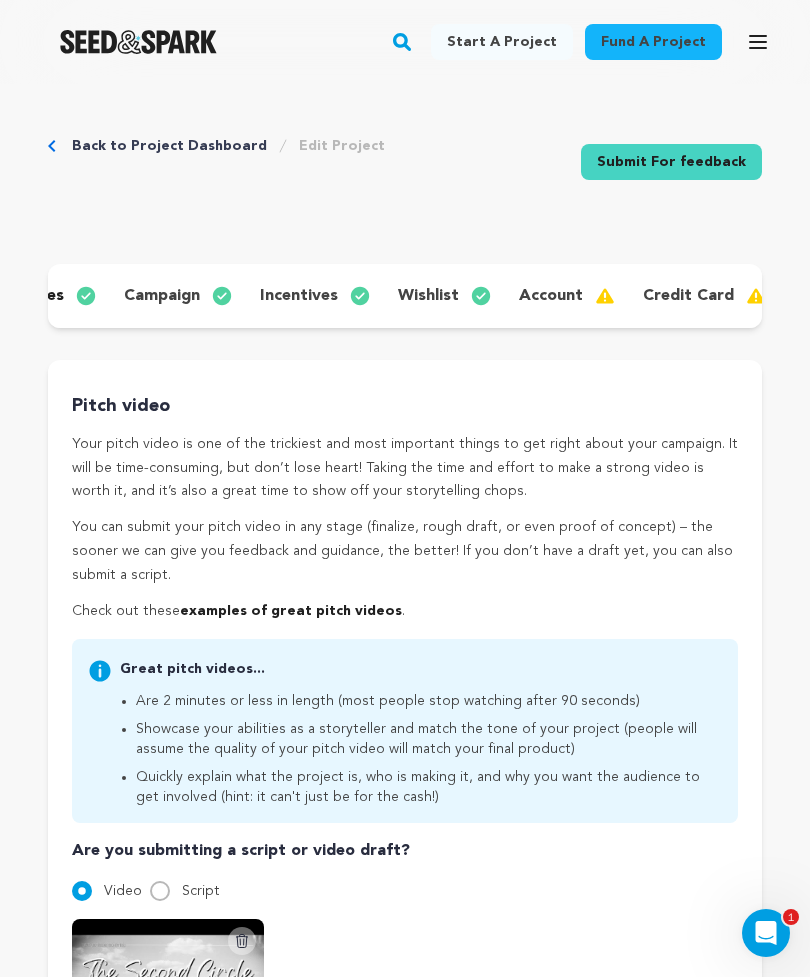 click on "Submit For feedback" at bounding box center [671, 162] 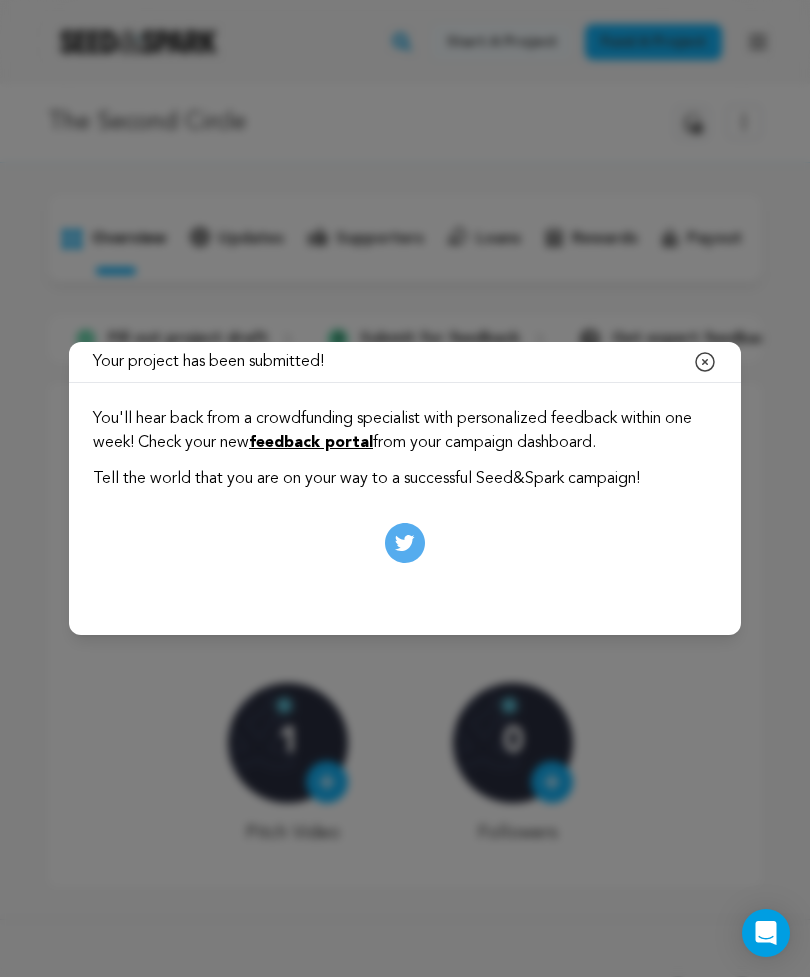 scroll, scrollTop: 0, scrollLeft: 0, axis: both 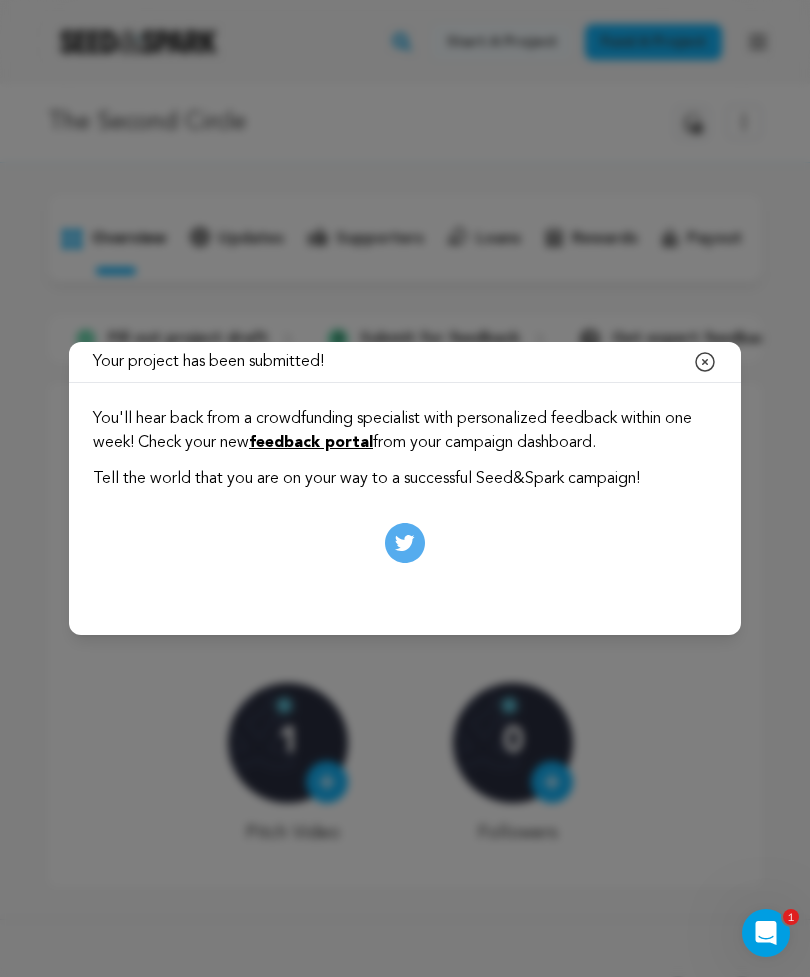 click 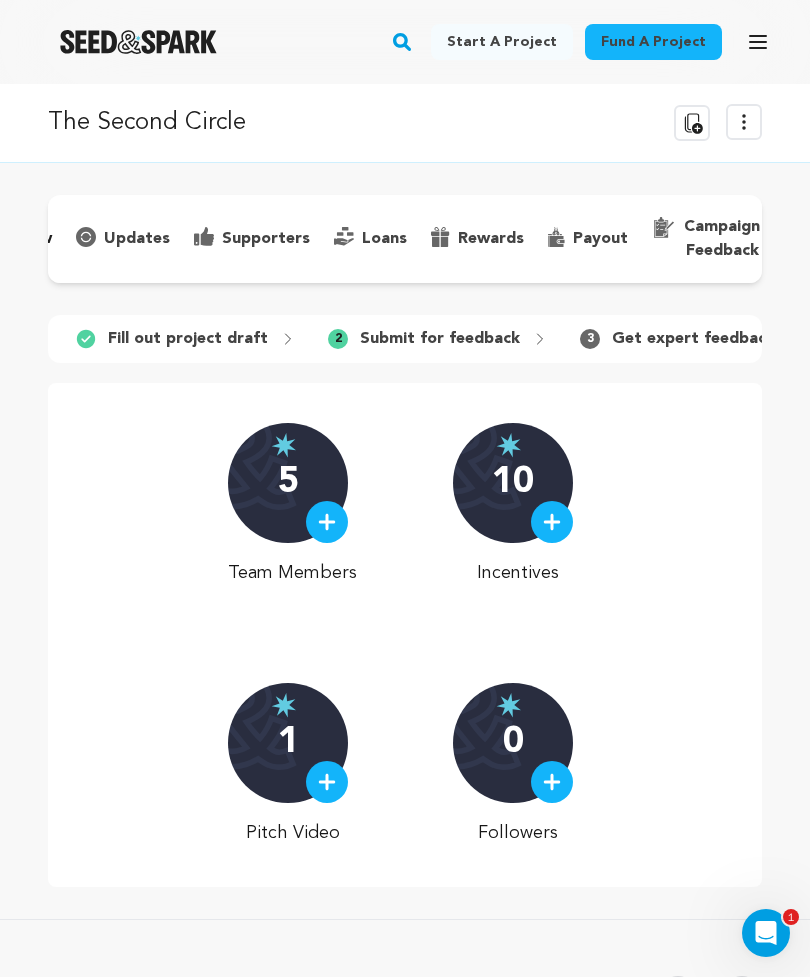 scroll, scrollTop: 0, scrollLeft: 113, axis: horizontal 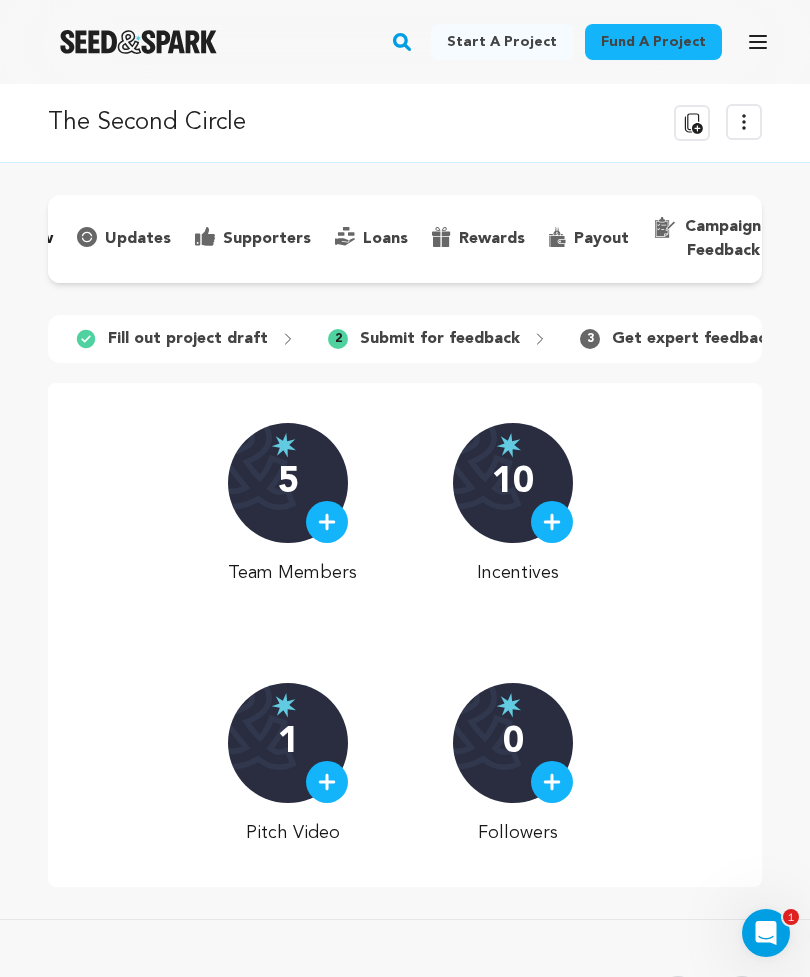 click on "campaign feedback" at bounding box center [723, 239] 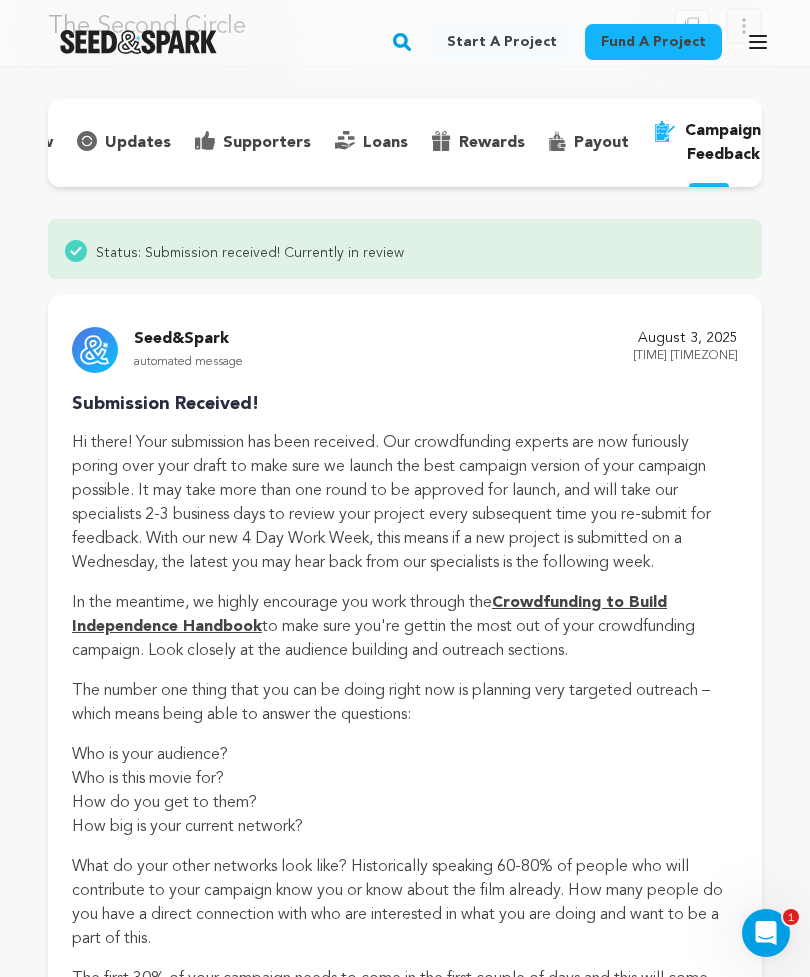 scroll, scrollTop: 0, scrollLeft: 0, axis: both 